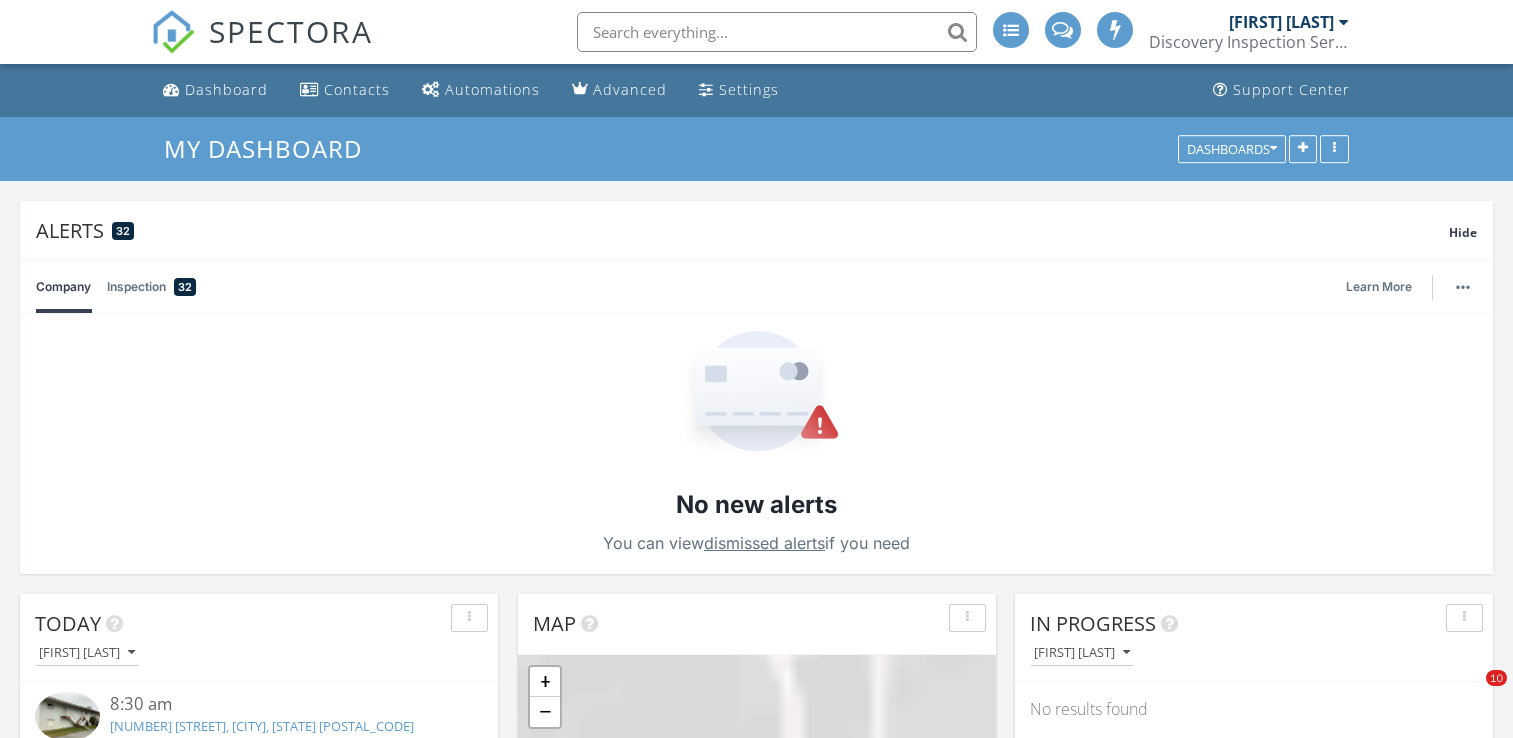 scroll, scrollTop: 0, scrollLeft: 0, axis: both 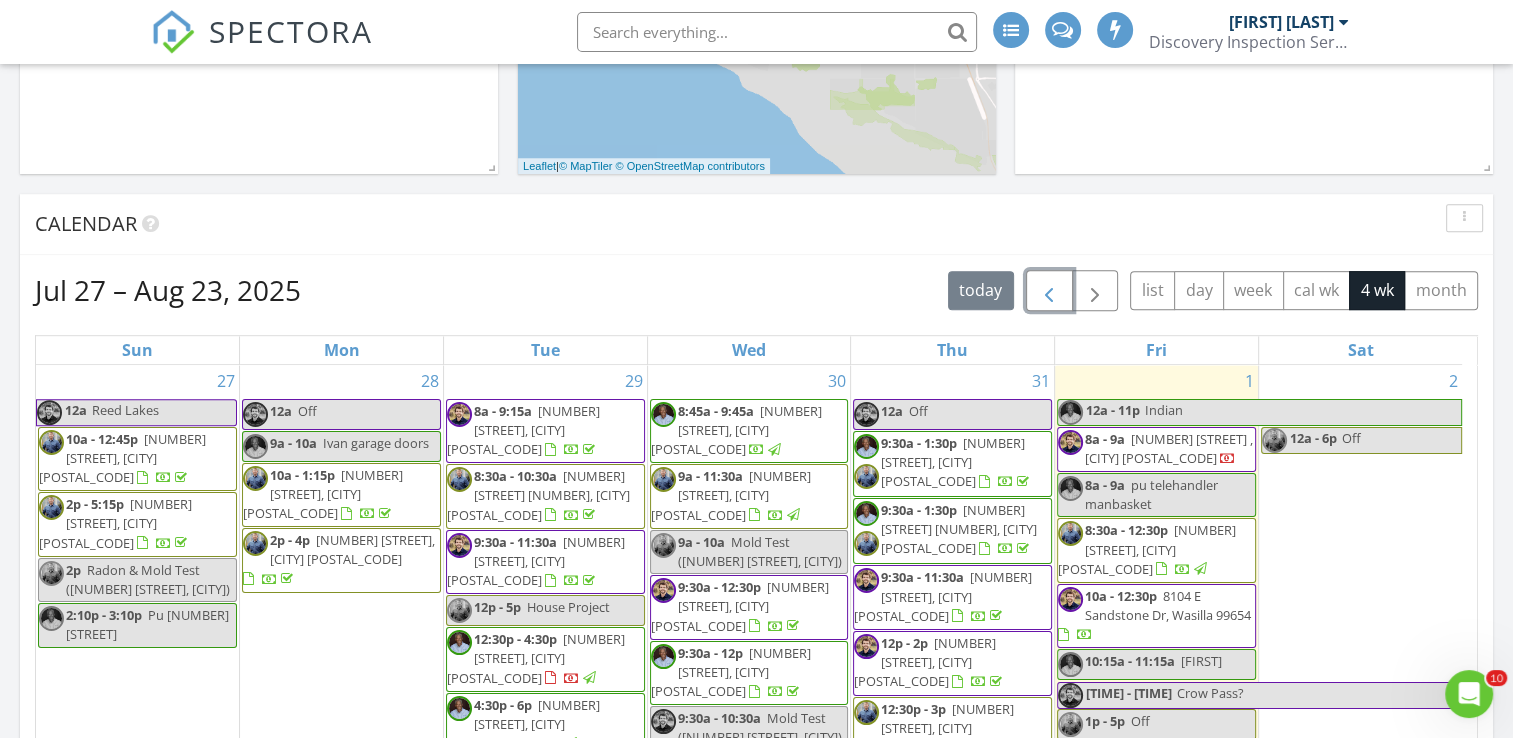 click at bounding box center (1049, 291) 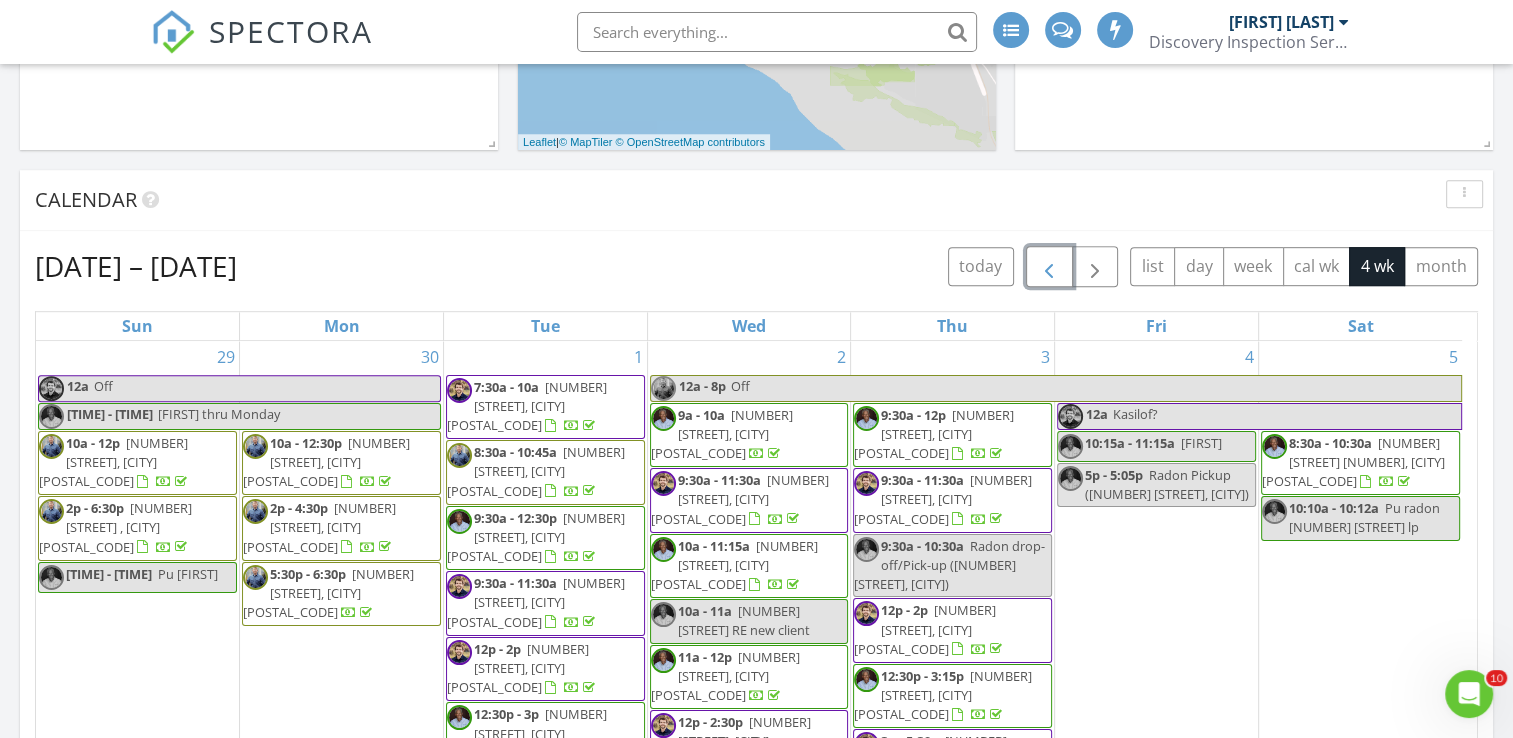 scroll, scrollTop: 1500, scrollLeft: 0, axis: vertical 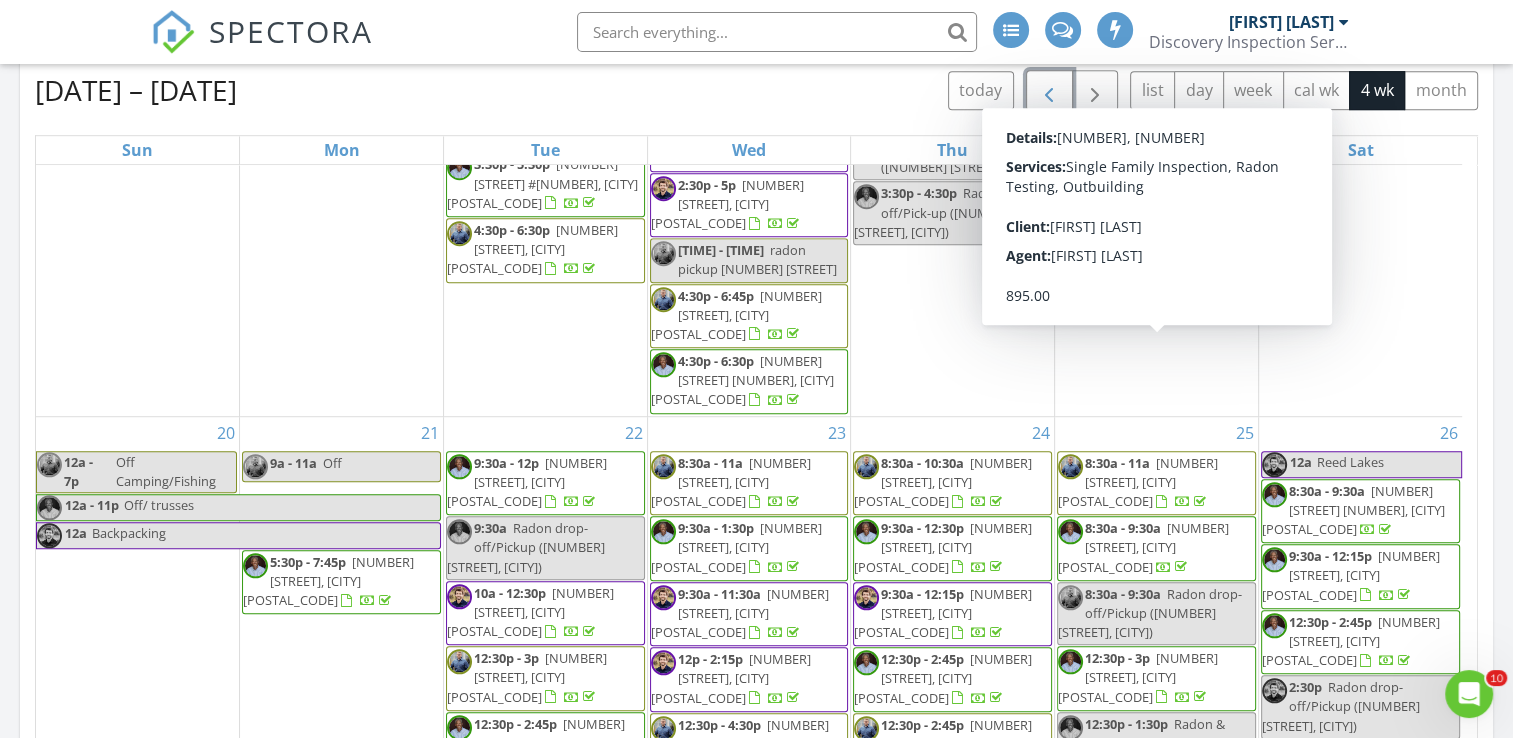 click on "1932 Casey Cusack Loop, Anchorage 99515" at bounding box center (1138, 482) 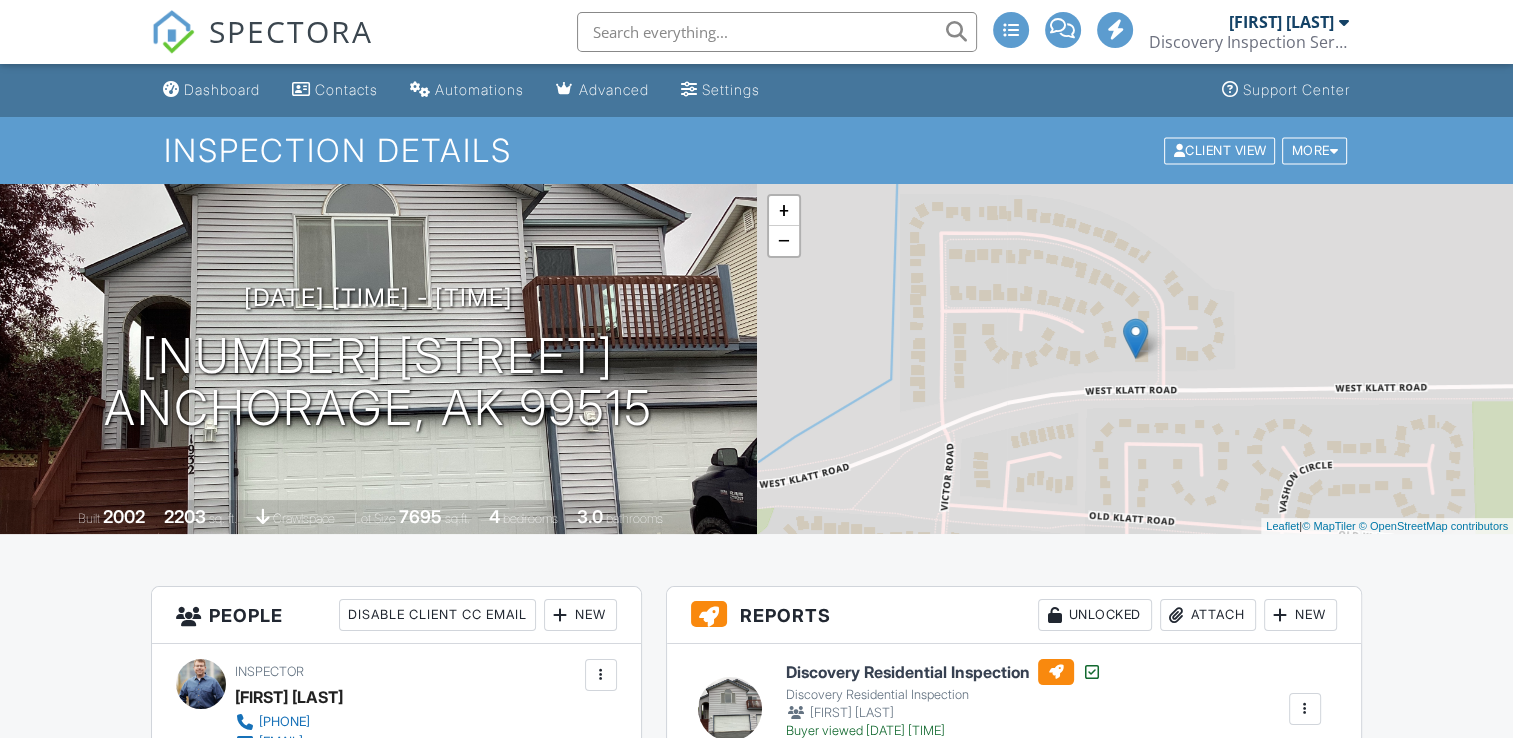 scroll, scrollTop: 0, scrollLeft: 0, axis: both 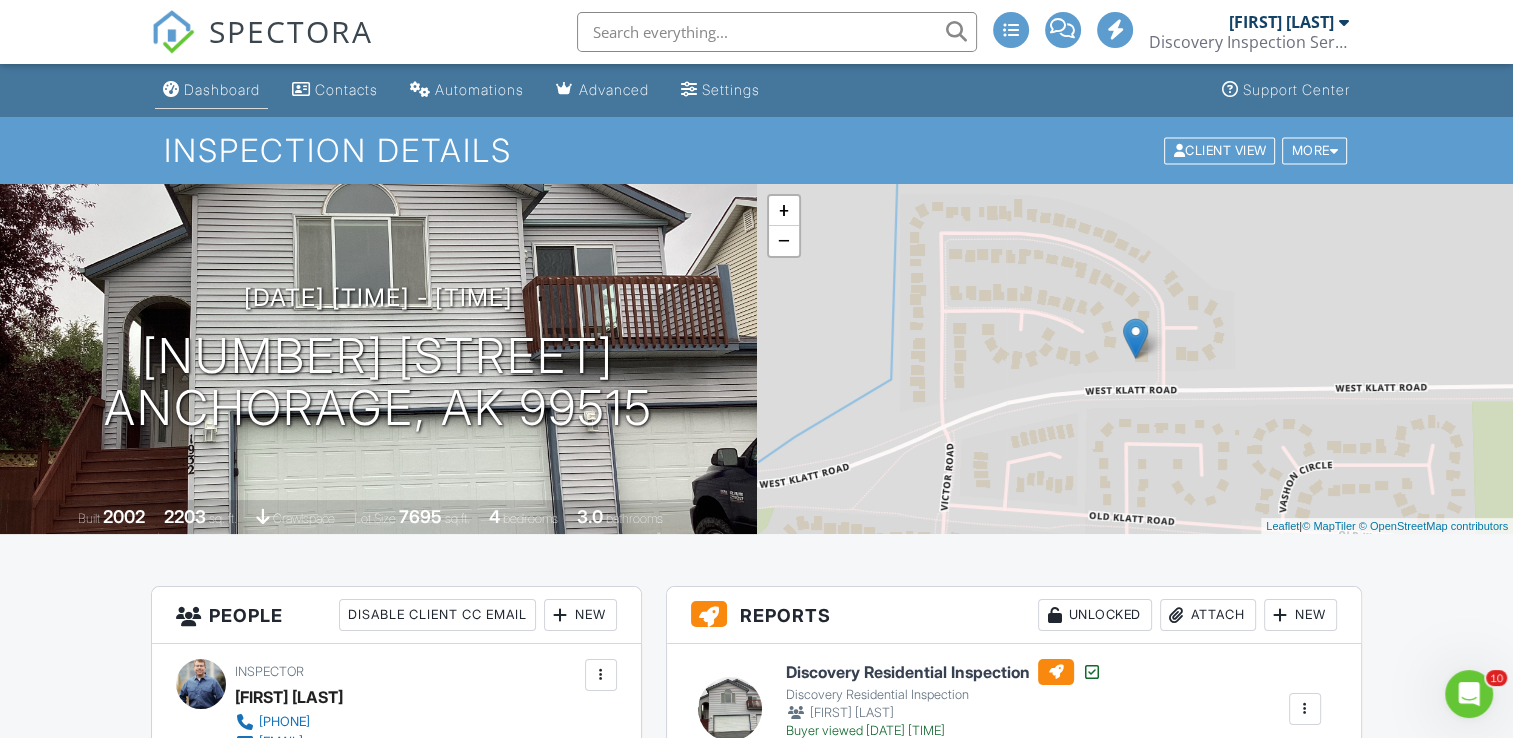 click on "Dashboard" at bounding box center (222, 89) 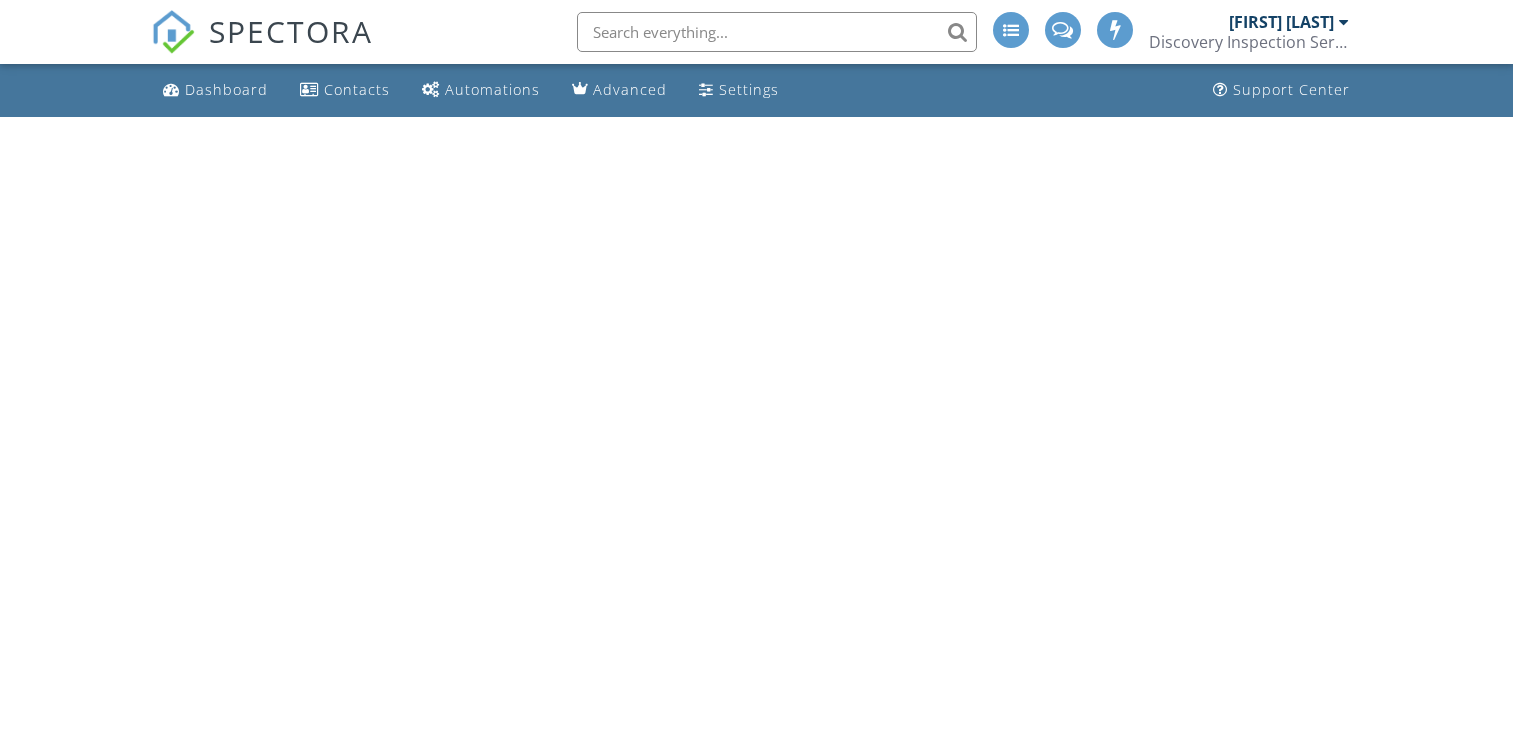 scroll, scrollTop: 0, scrollLeft: 0, axis: both 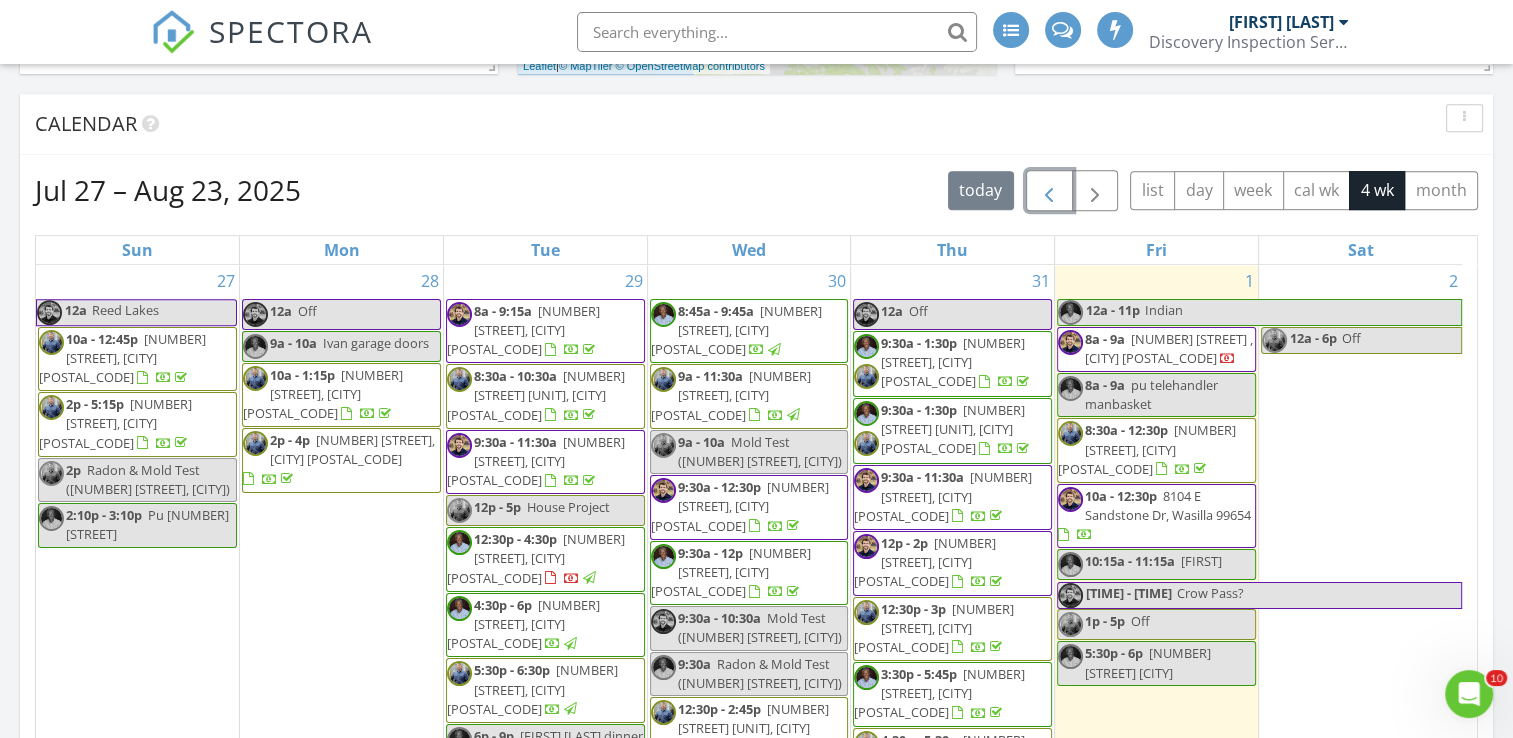 click at bounding box center (1049, 191) 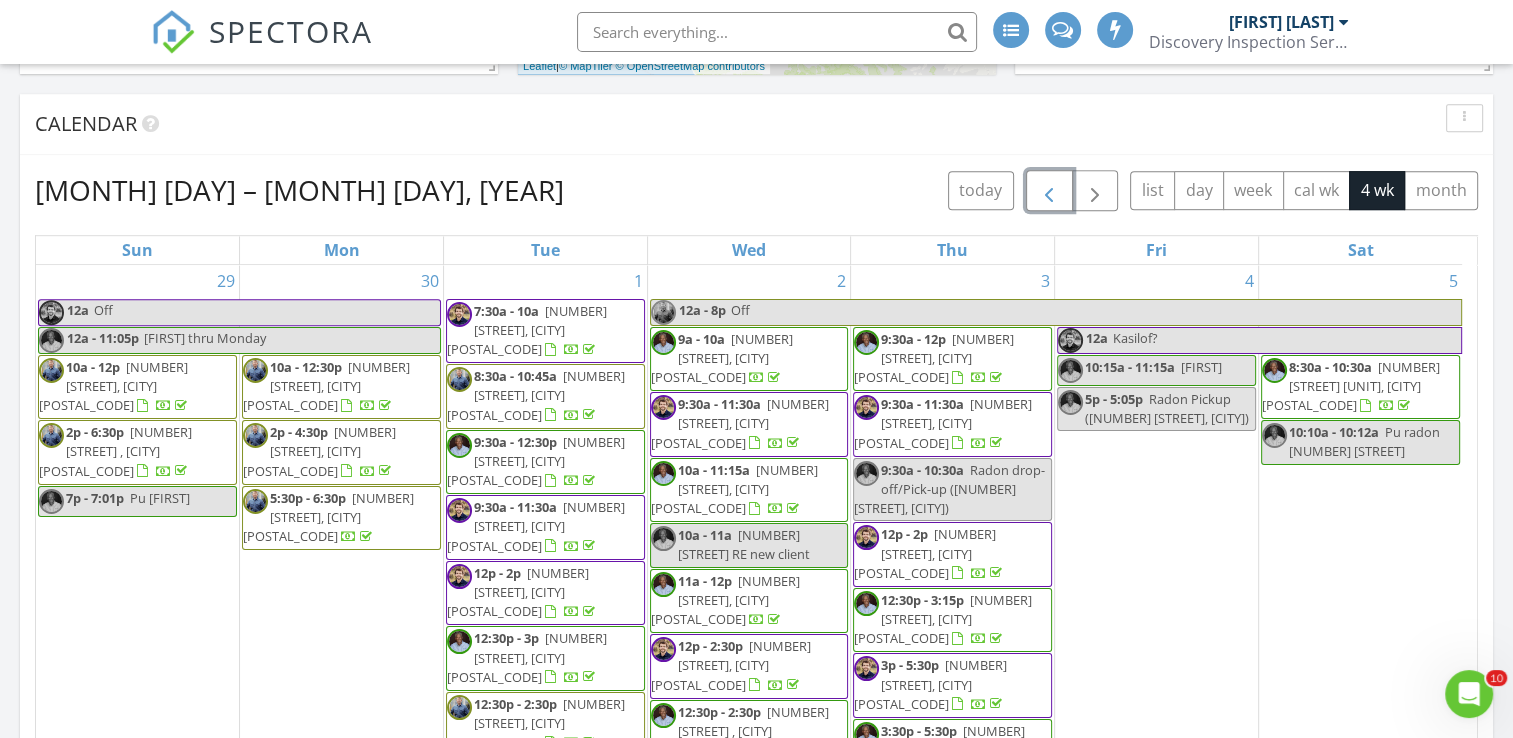 scroll, scrollTop: 1500, scrollLeft: 0, axis: vertical 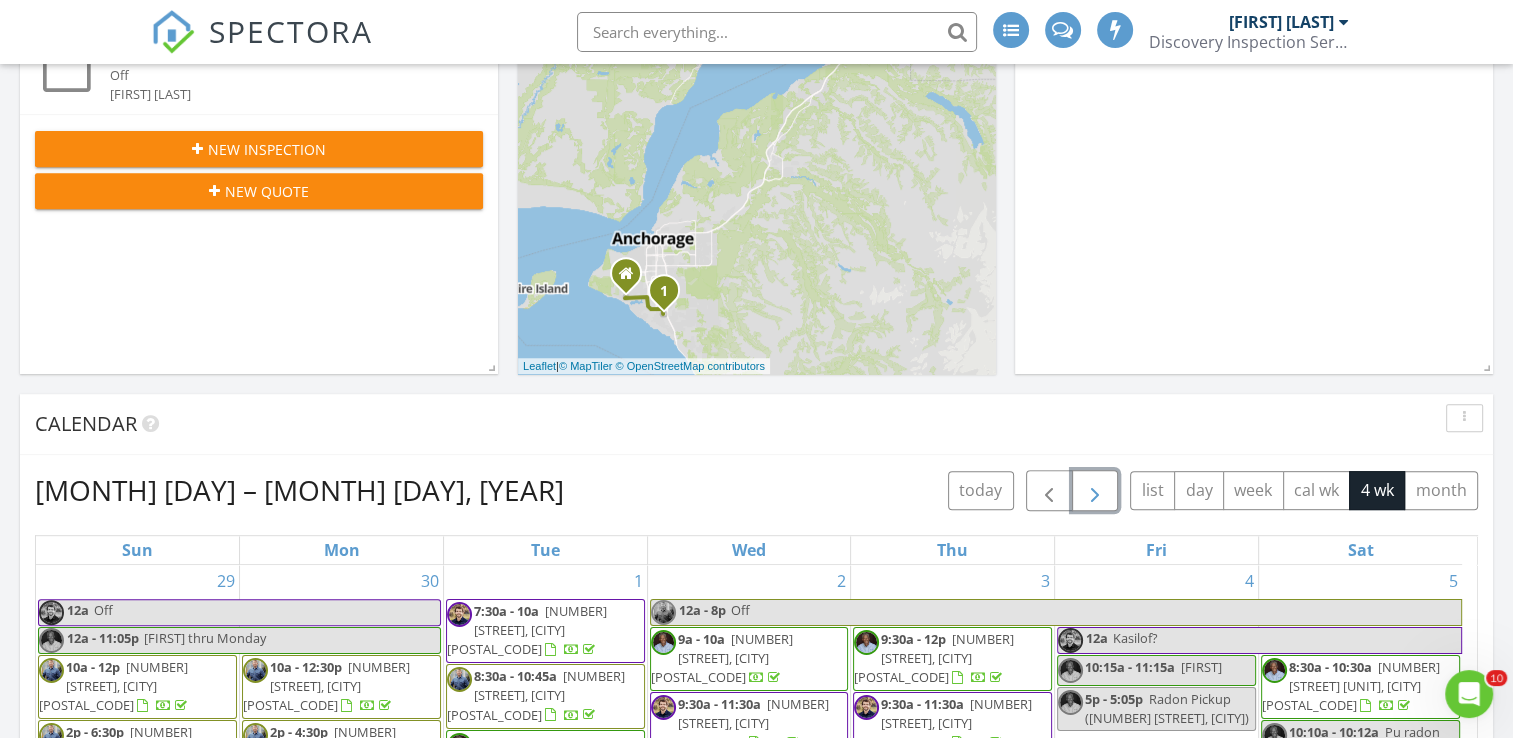 click at bounding box center (1095, 491) 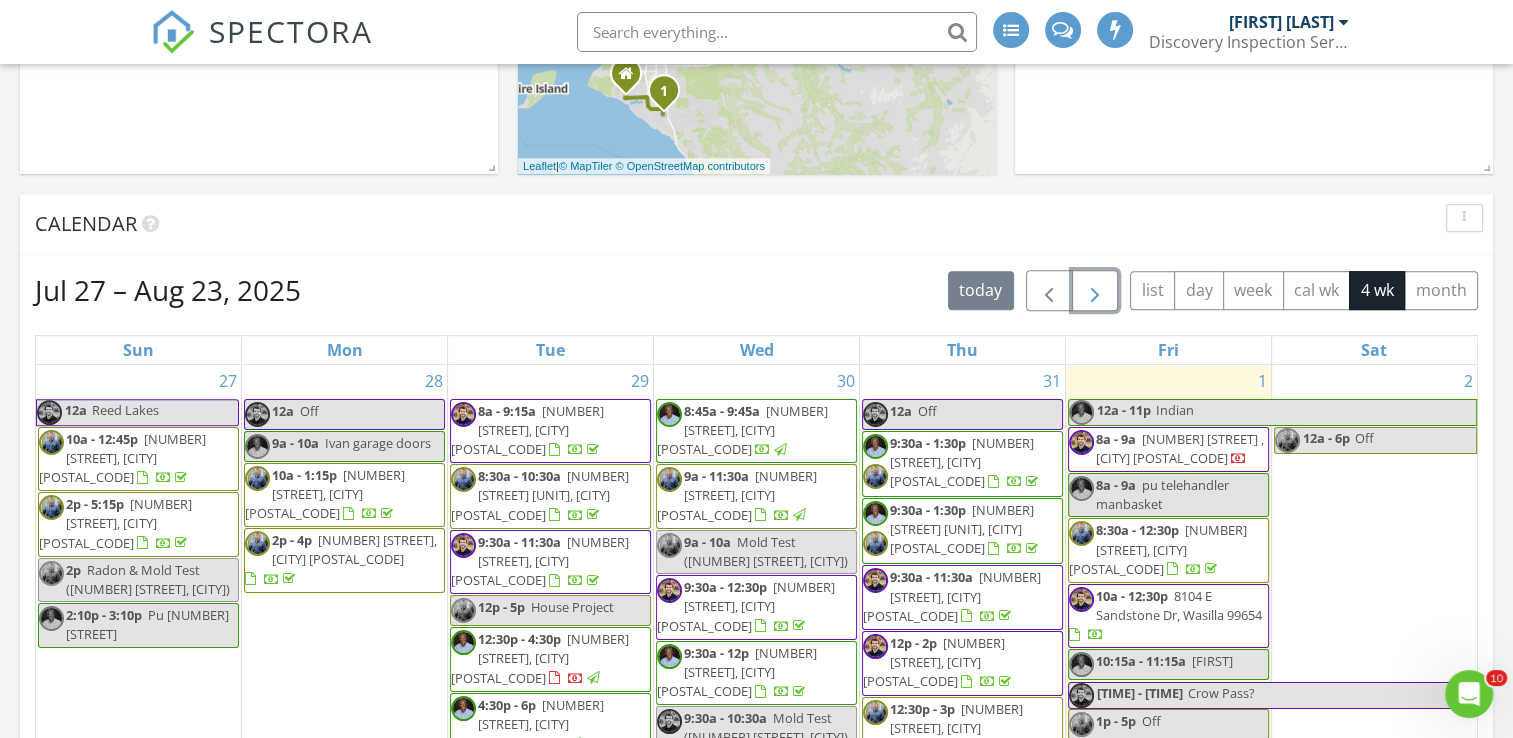scroll, scrollTop: 1100, scrollLeft: 0, axis: vertical 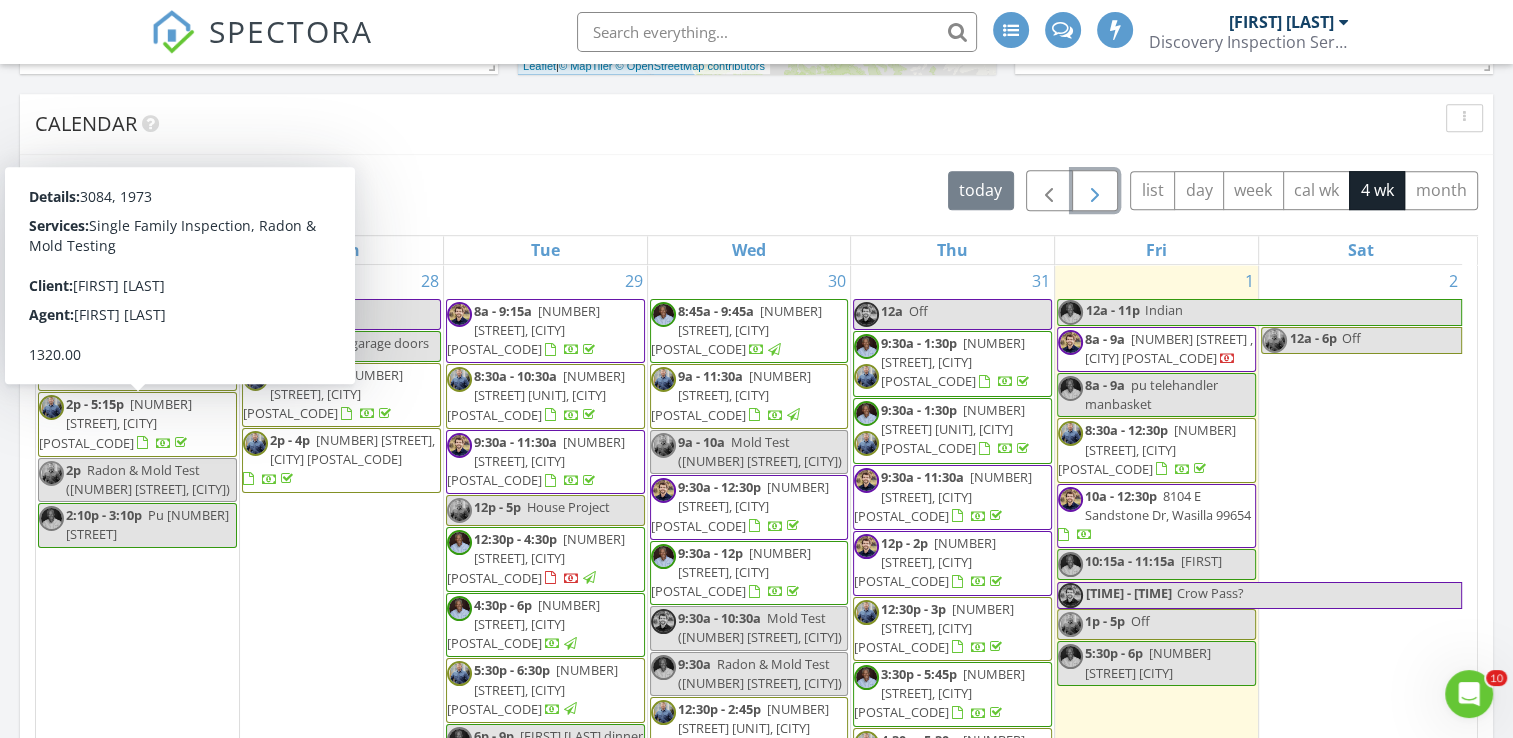 click on "[NUMBER] [STREET], [CITY] [POSTAL_CODE]" at bounding box center [115, 423] 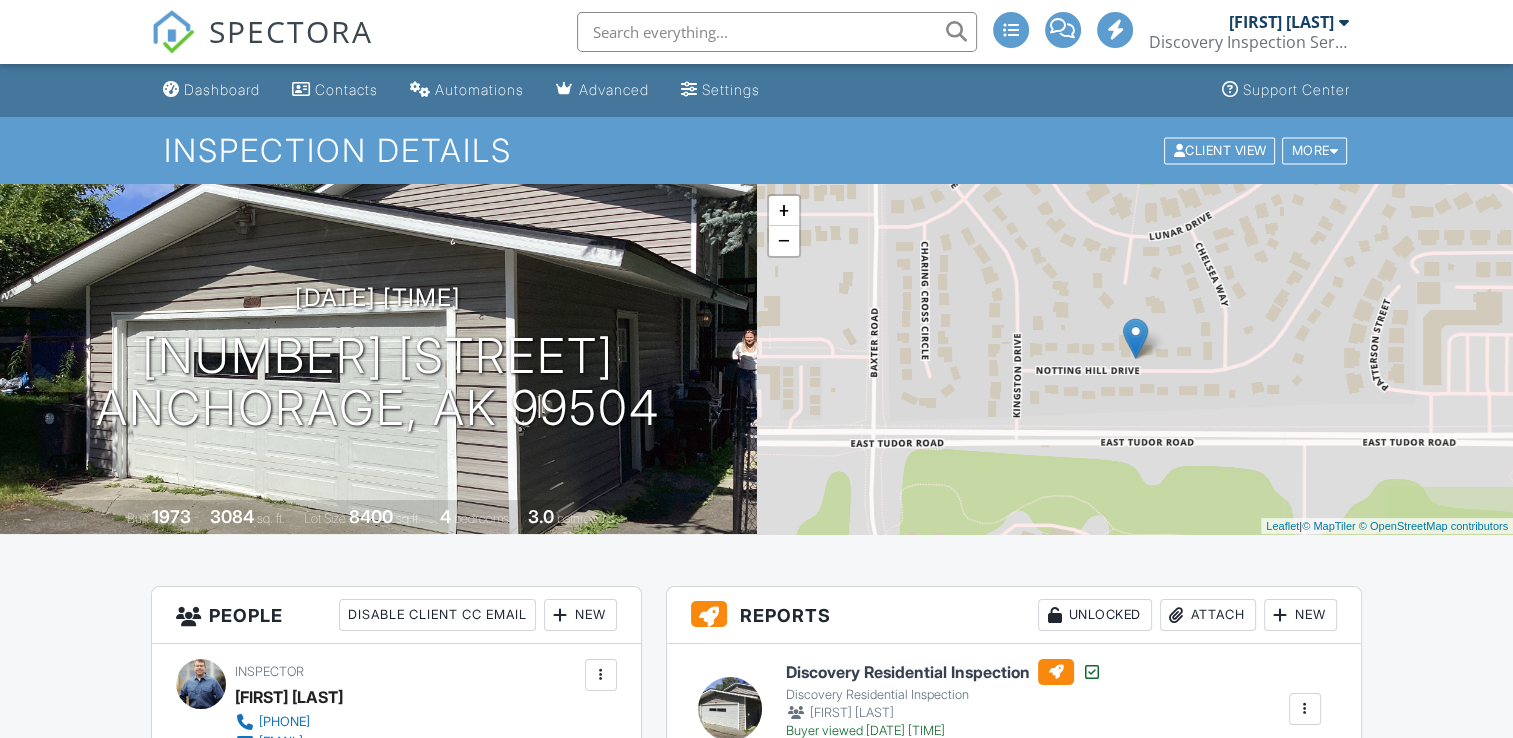 scroll, scrollTop: 0, scrollLeft: 0, axis: both 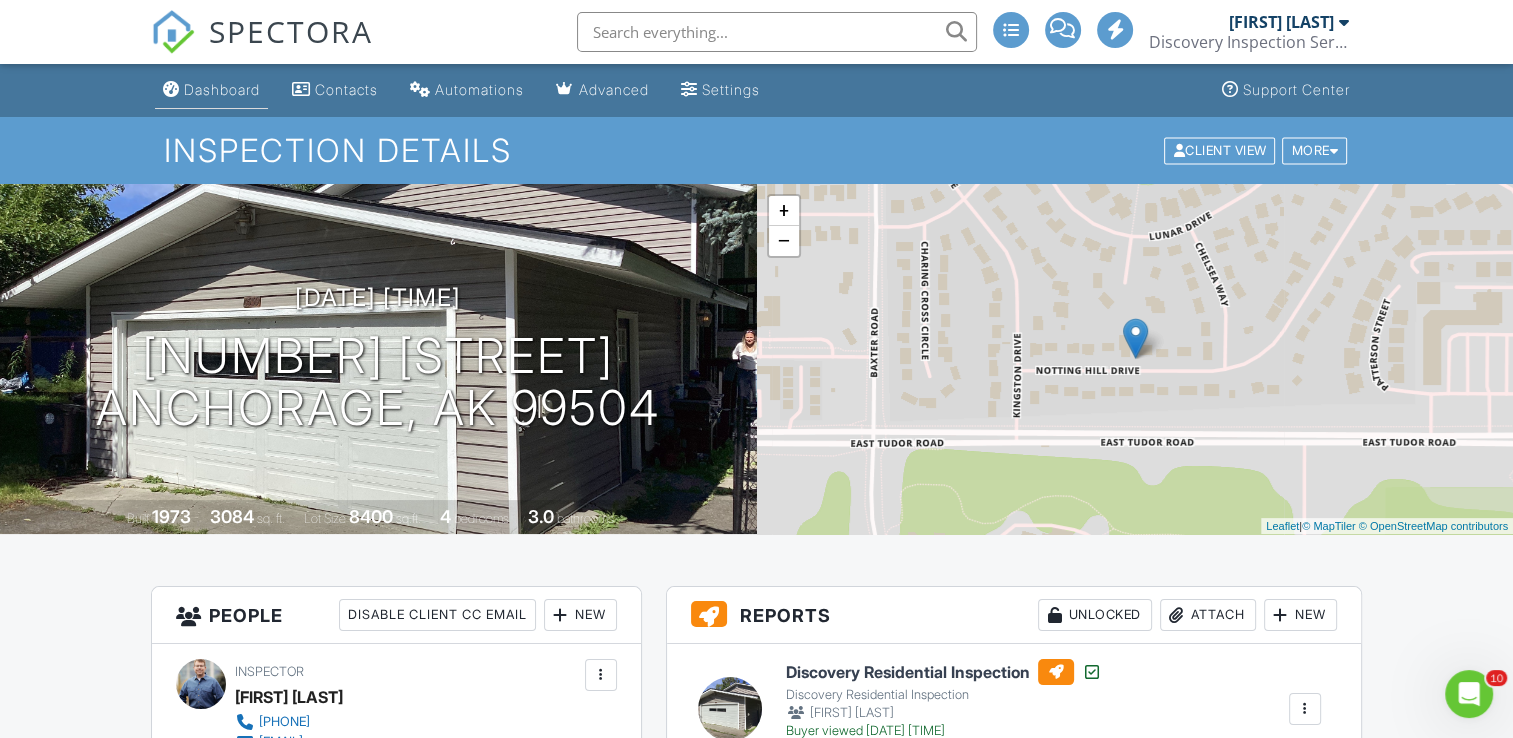 click on "Dashboard" at bounding box center (222, 89) 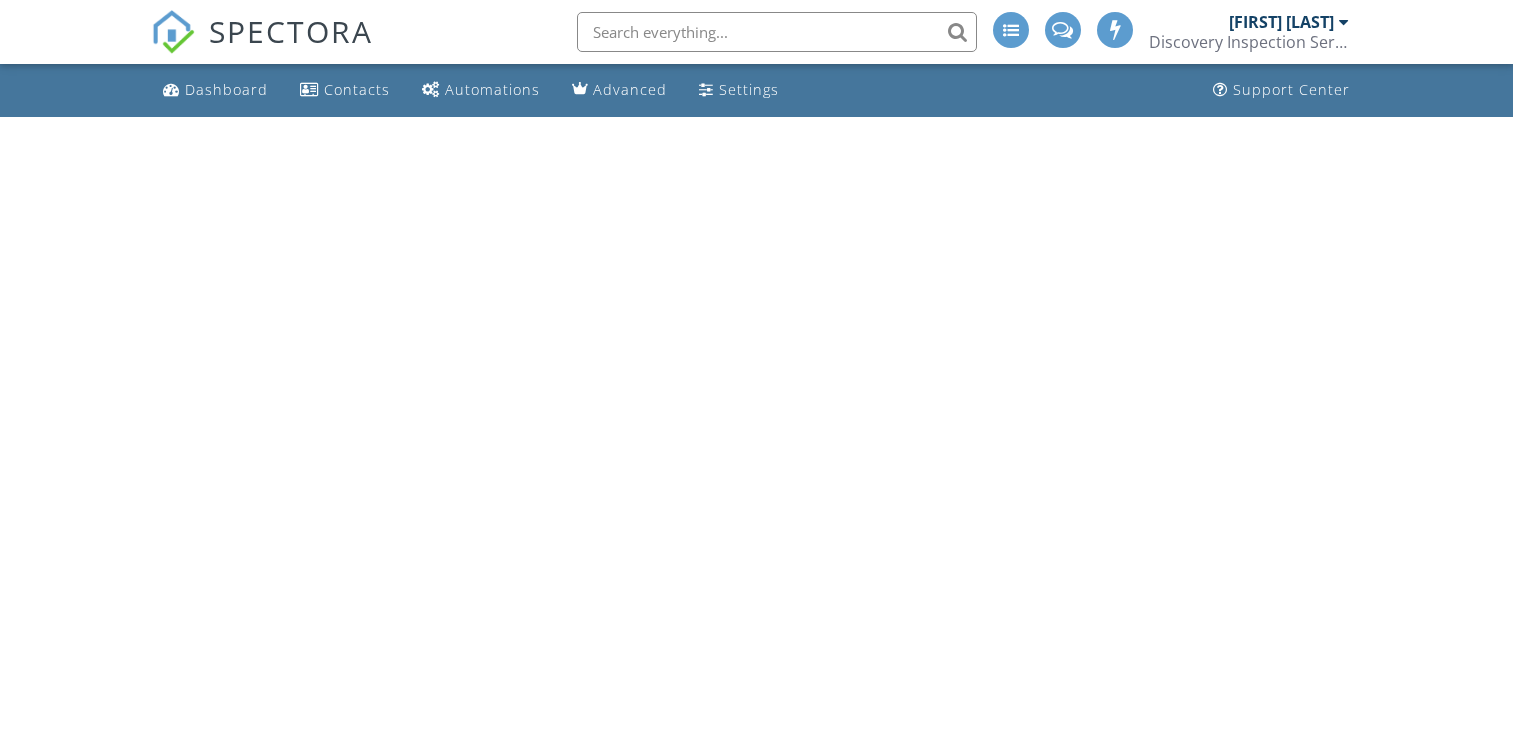 scroll, scrollTop: 0, scrollLeft: 0, axis: both 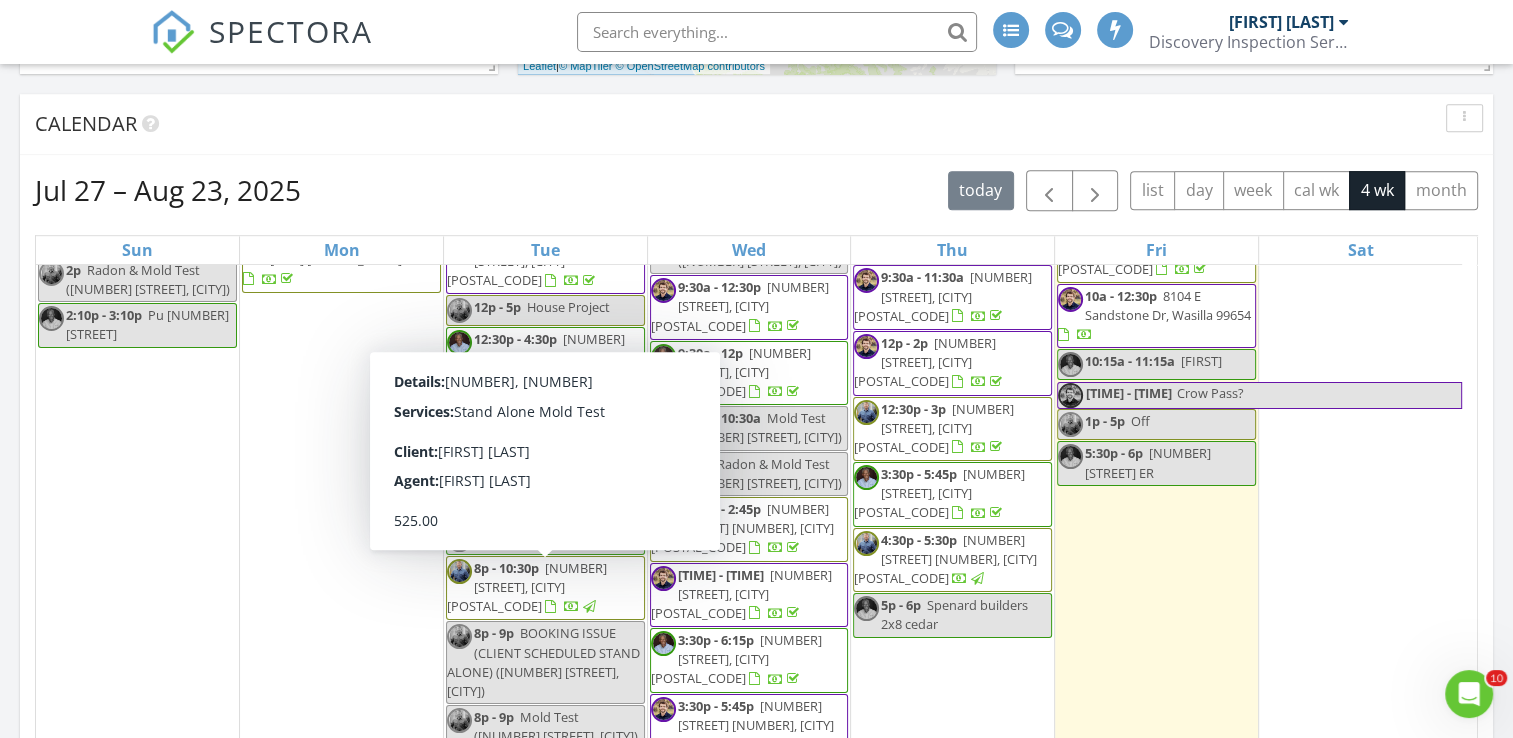 click on "BOOKING ISSUE (CLIENT SCHEDULED STAND ALONE) ([NUMBER] [STREET], [CITY])" at bounding box center [543, 662] 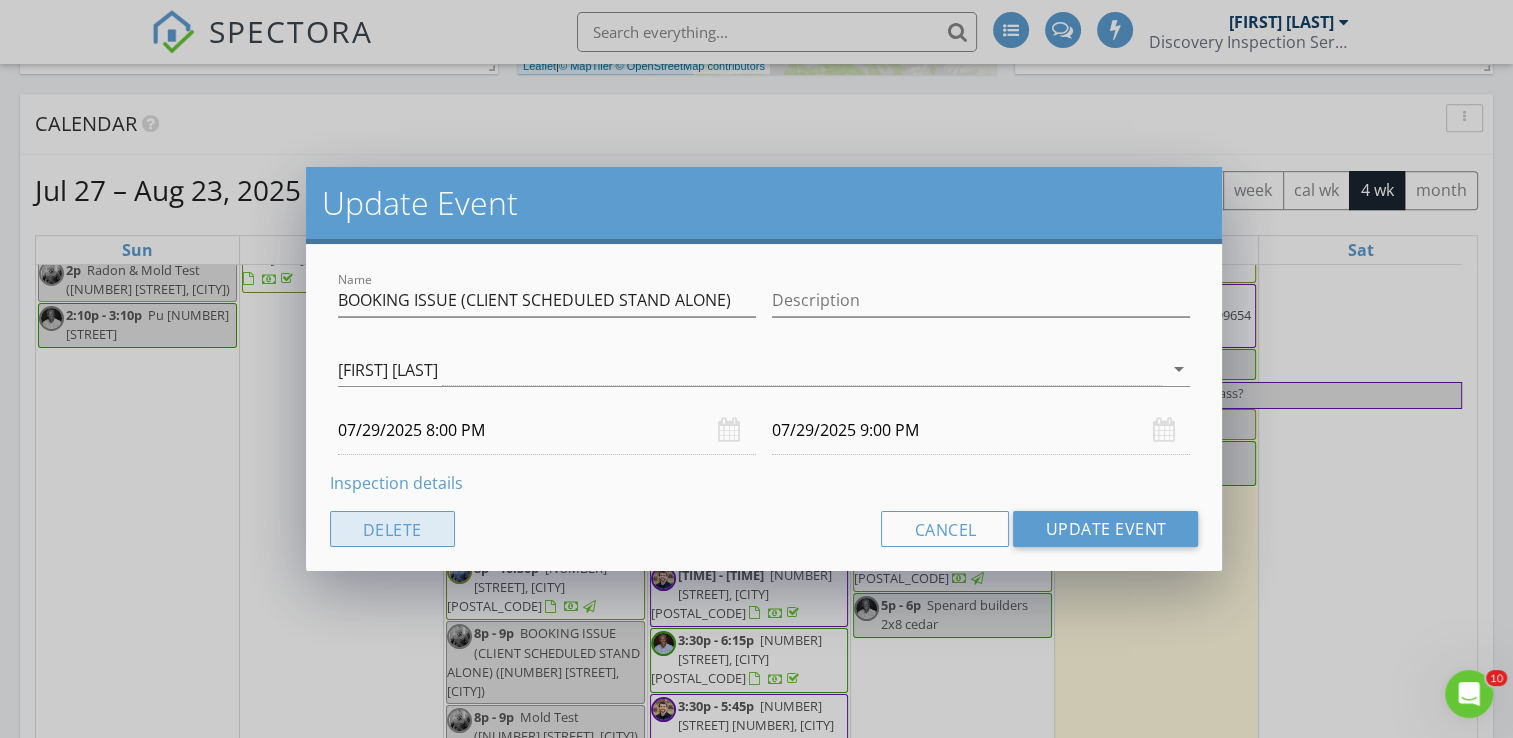 click on "Delete" at bounding box center [392, 529] 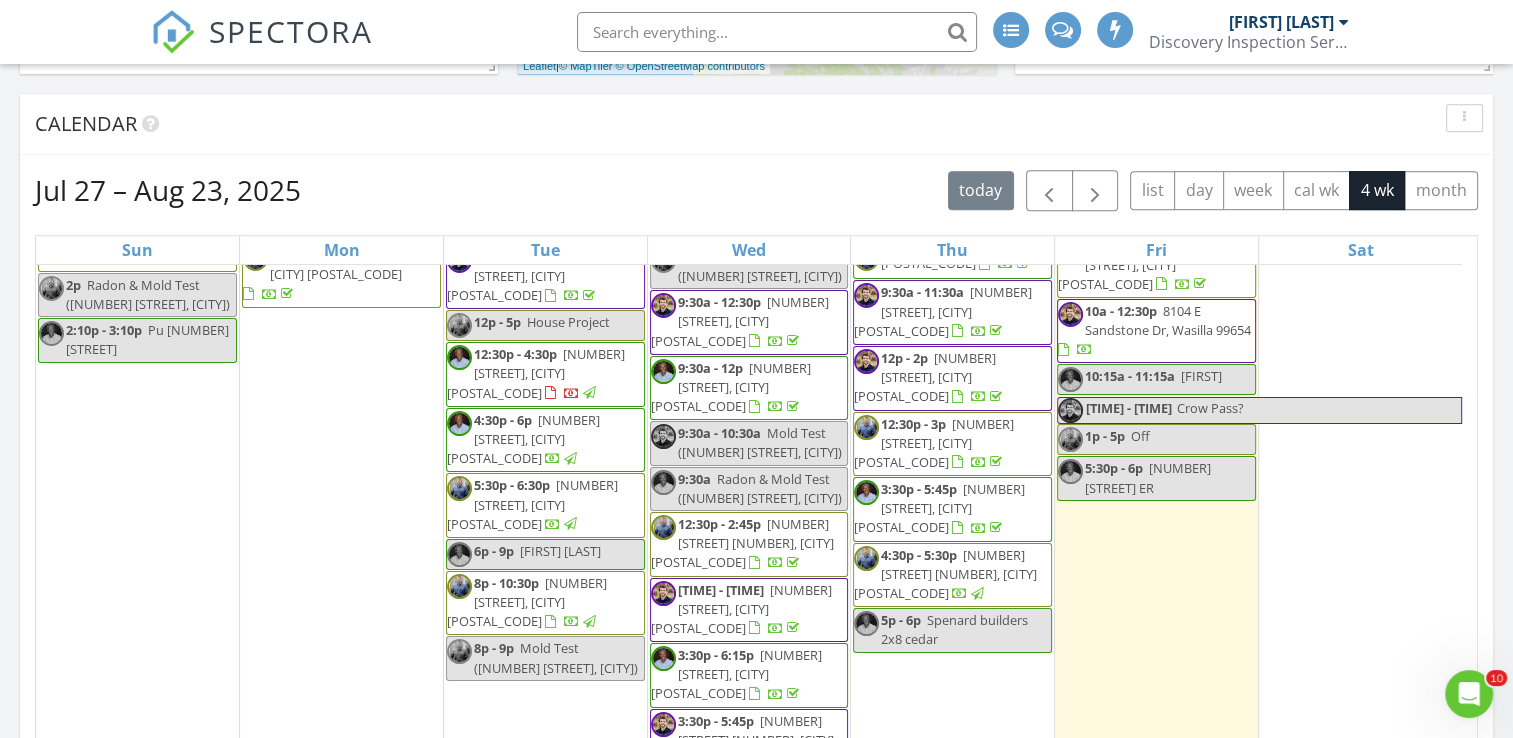 scroll, scrollTop: 200, scrollLeft: 0, axis: vertical 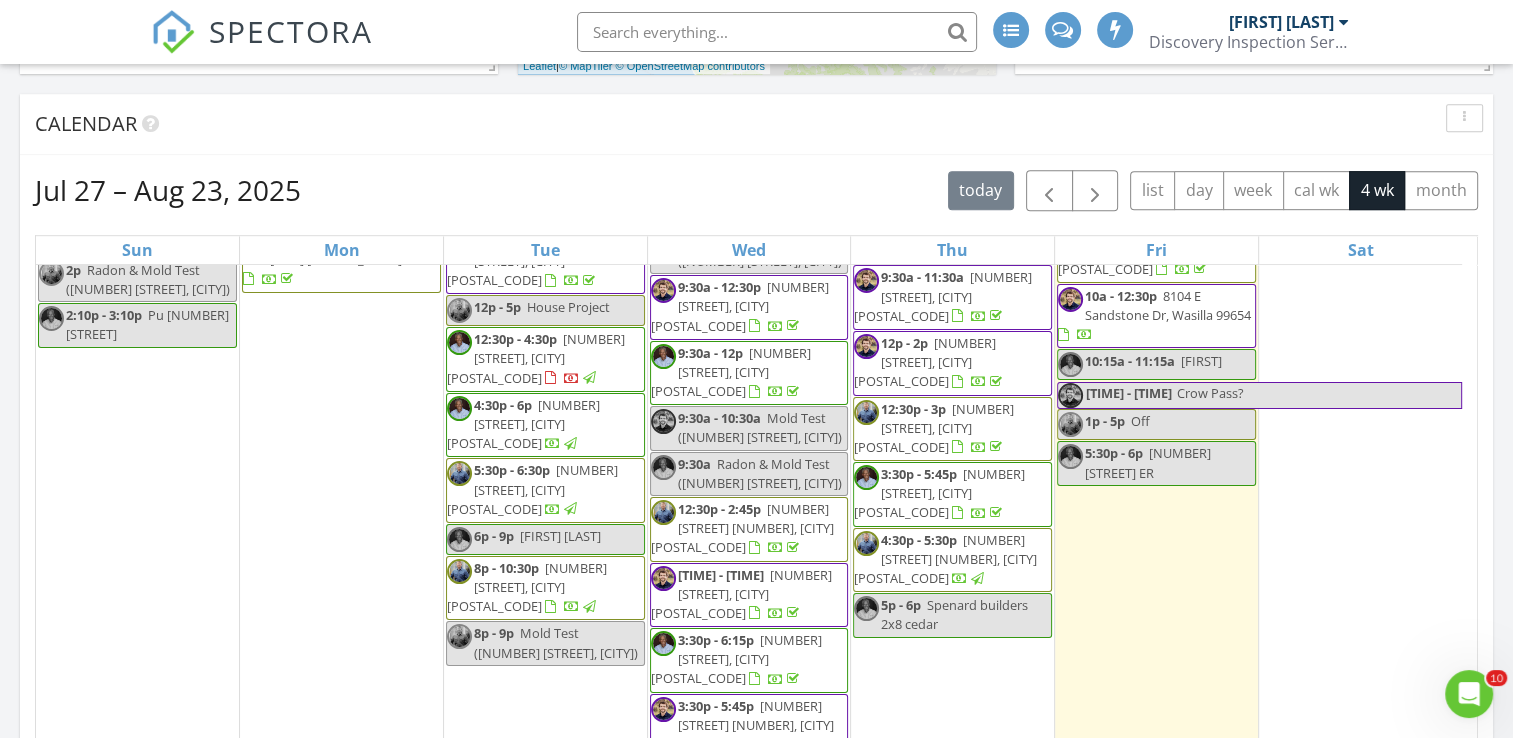 click on "Mold Test (2907 Summer Sun Ct, Anchorage)" at bounding box center [556, 642] 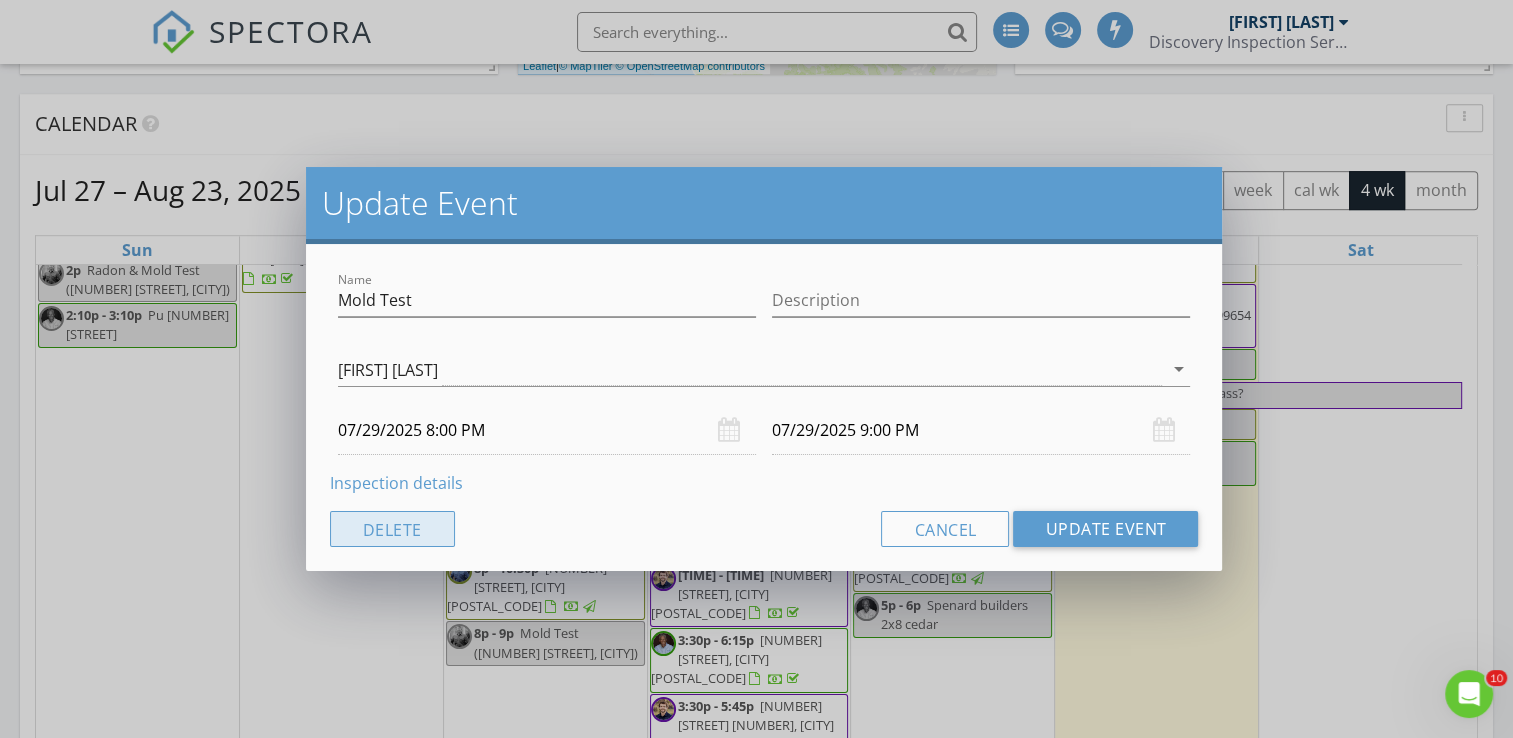 click on "Delete" at bounding box center (392, 529) 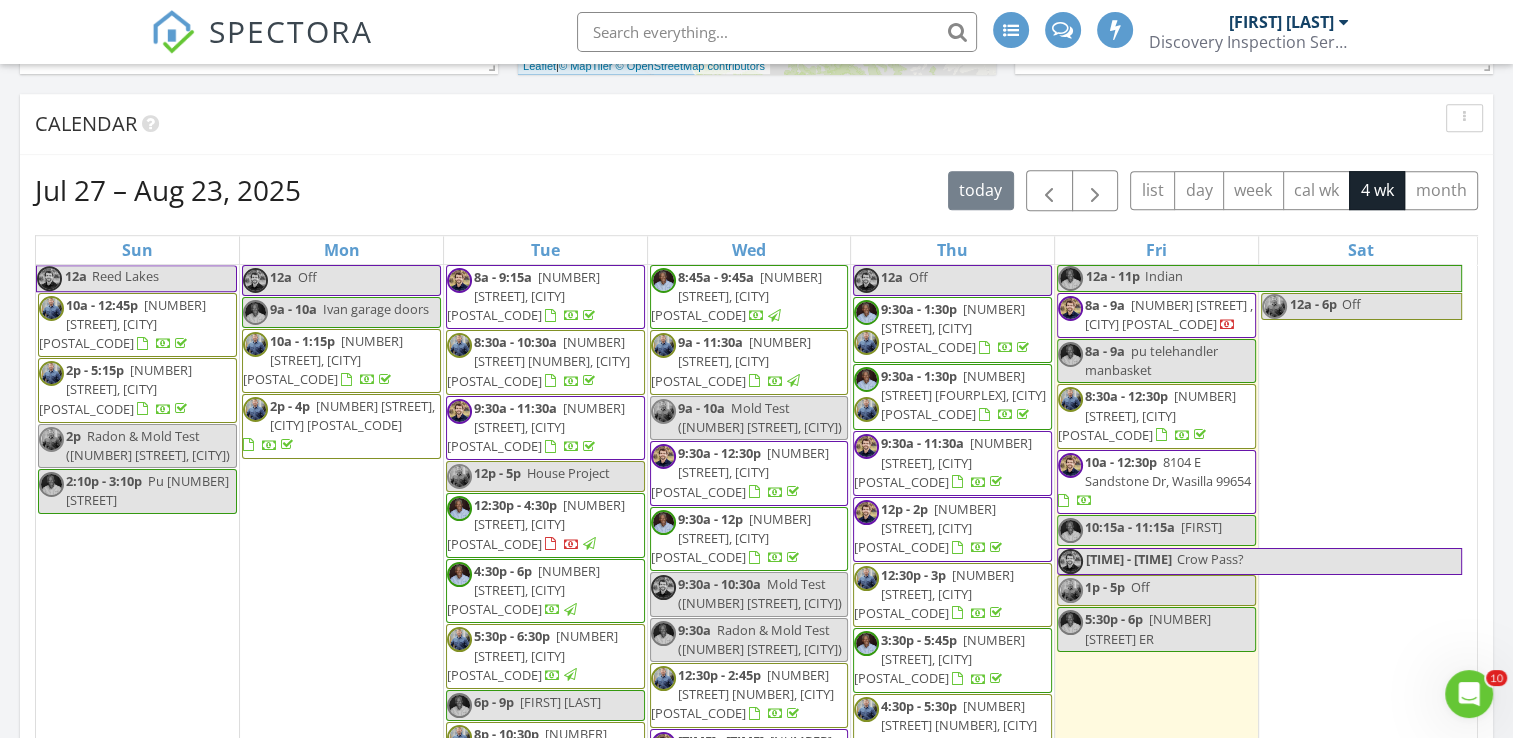 scroll, scrollTop: 0, scrollLeft: 0, axis: both 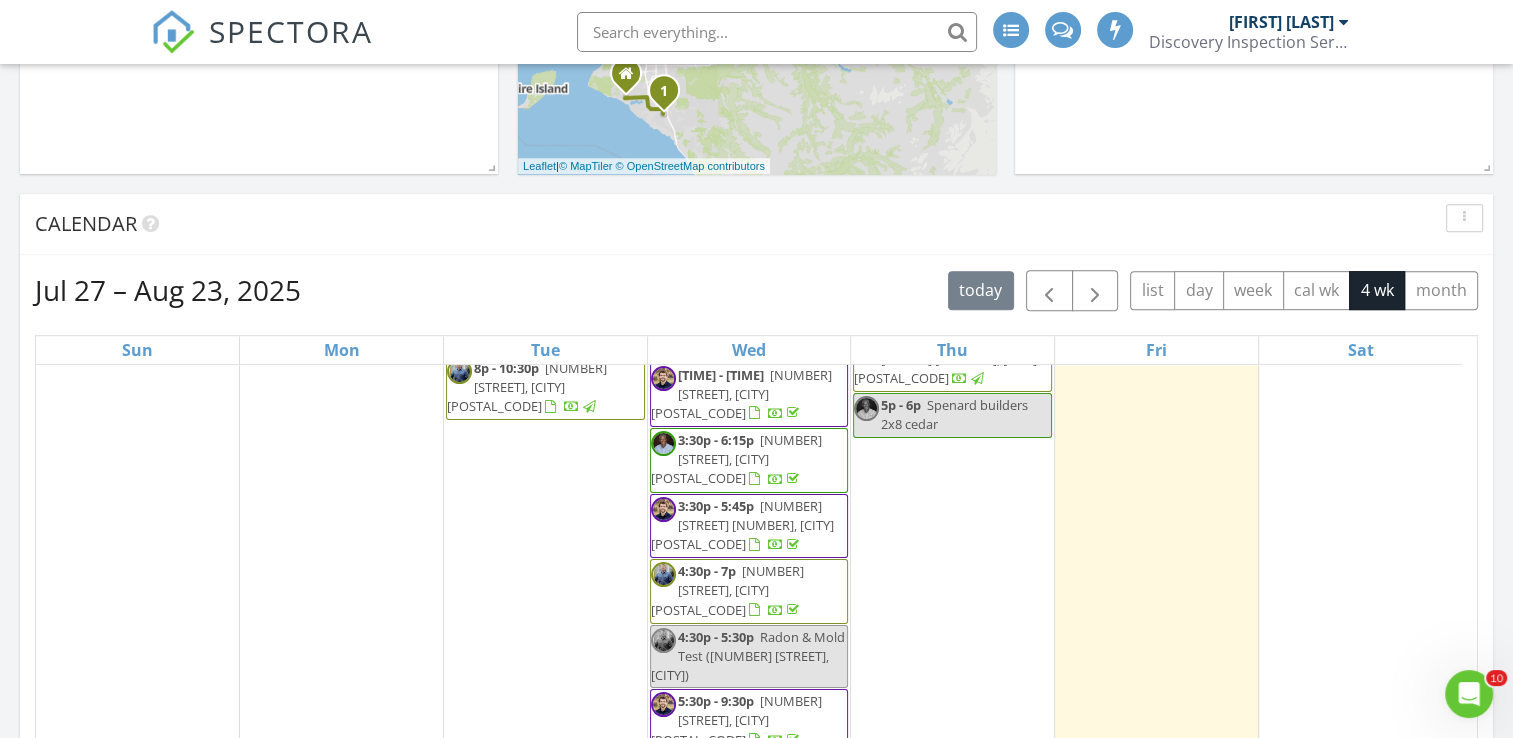 click on "[TIME] - [TIME]
[NUMBER] [STREET], [CITY] [ZIP]" at bounding box center [749, 591] 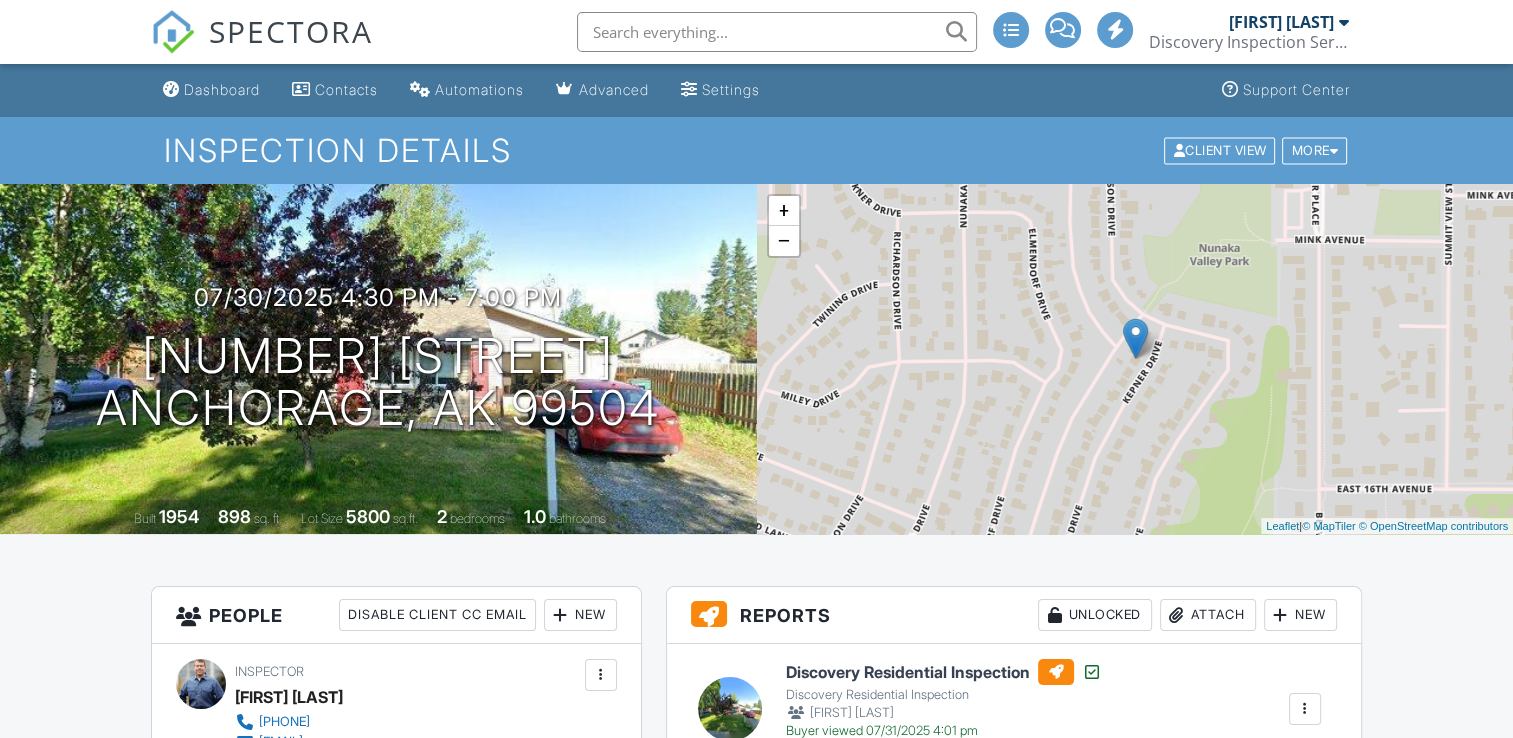 scroll, scrollTop: 0, scrollLeft: 0, axis: both 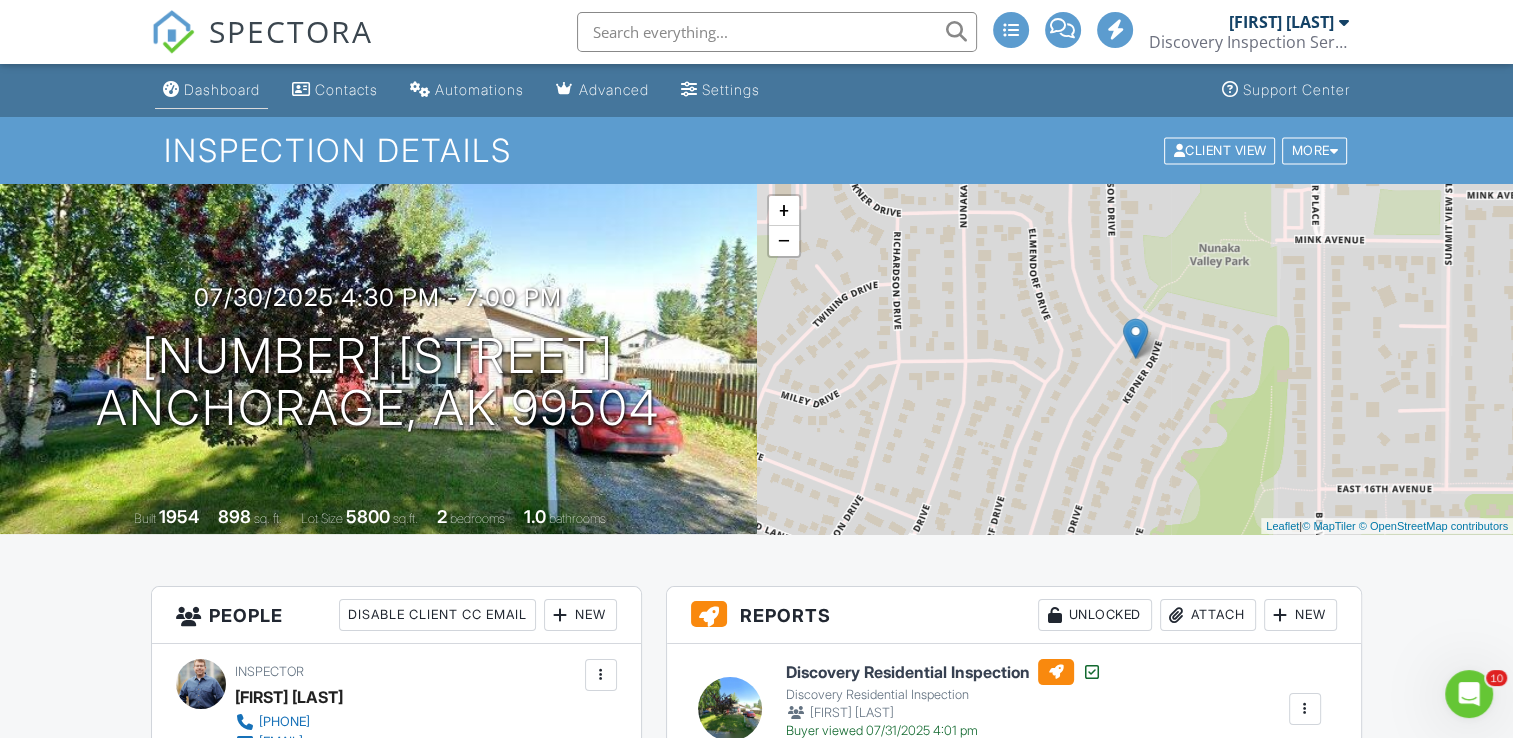 click on "Dashboard" at bounding box center [211, 90] 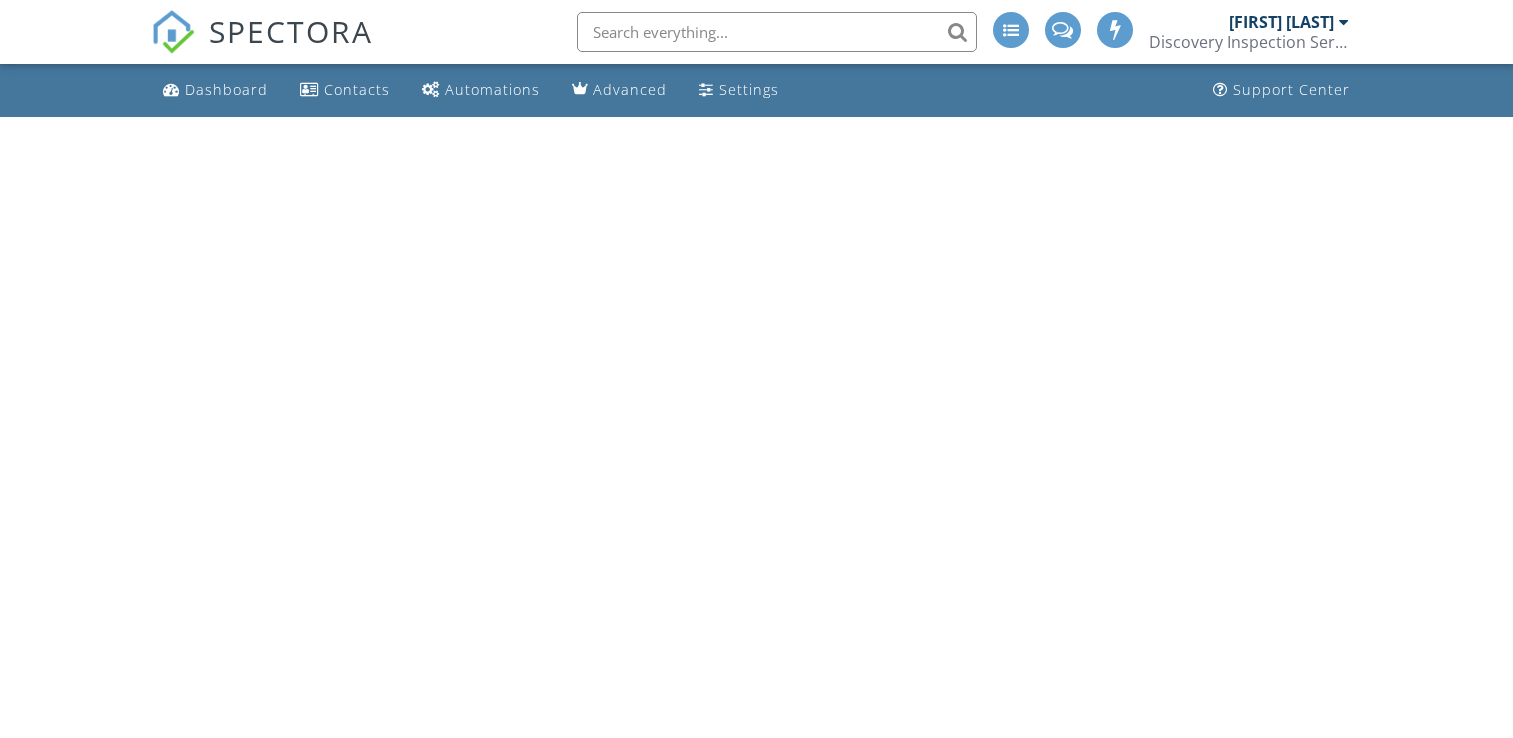 scroll, scrollTop: 0, scrollLeft: 0, axis: both 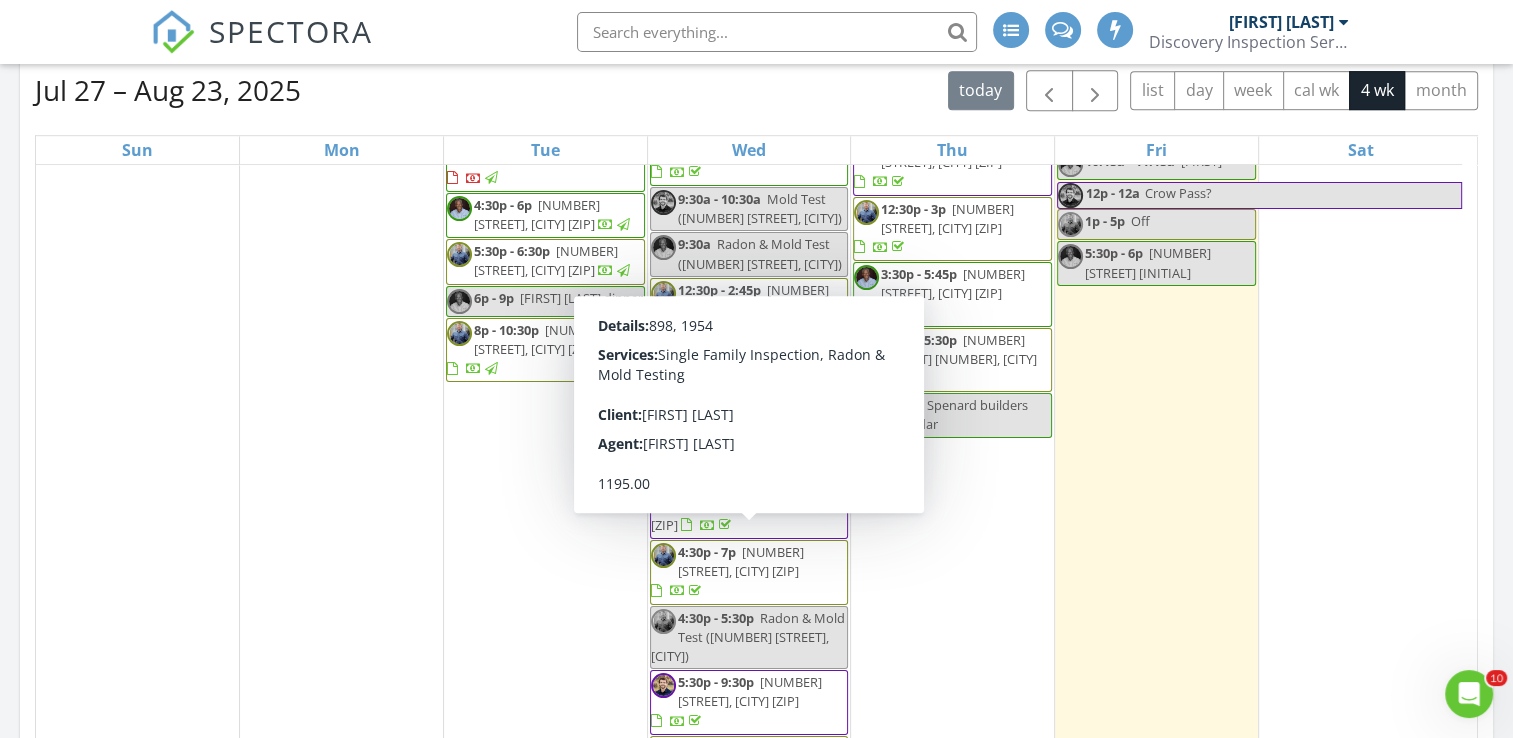 click on "[TIME] - [TIME]
[NUMBER] [STREET], [CITY] [ZIP]" at bounding box center [749, 572] 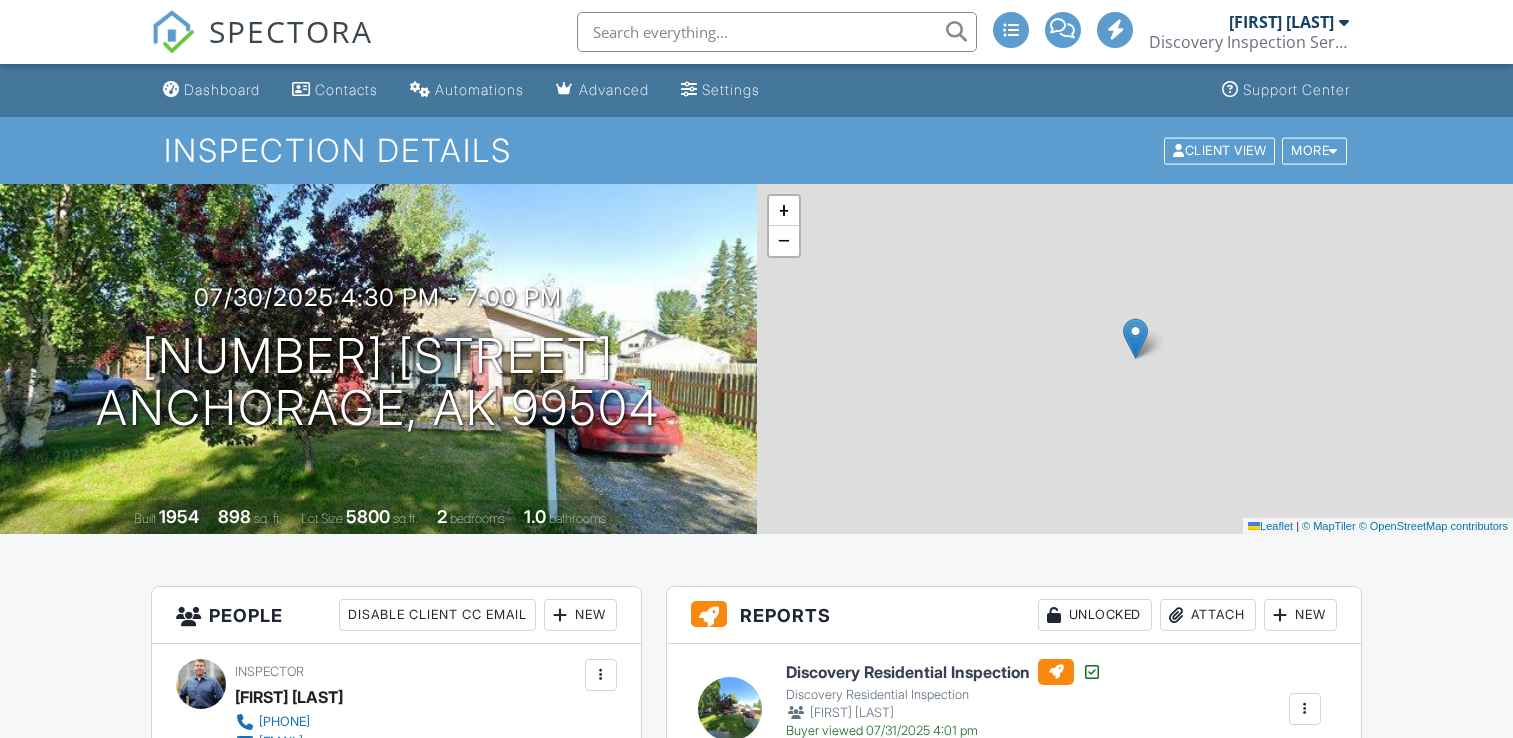 scroll, scrollTop: 0, scrollLeft: 0, axis: both 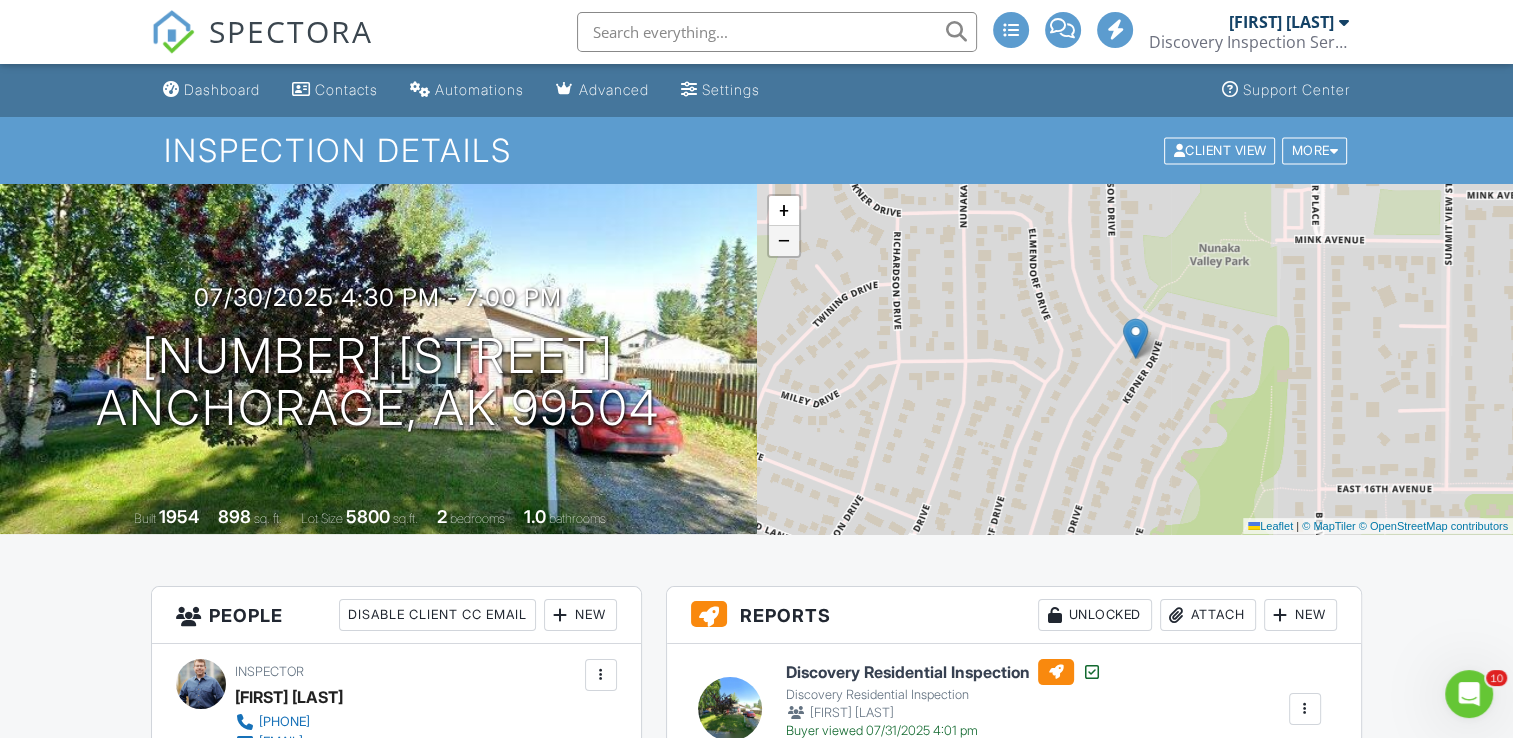 click on "−" at bounding box center (784, 241) 